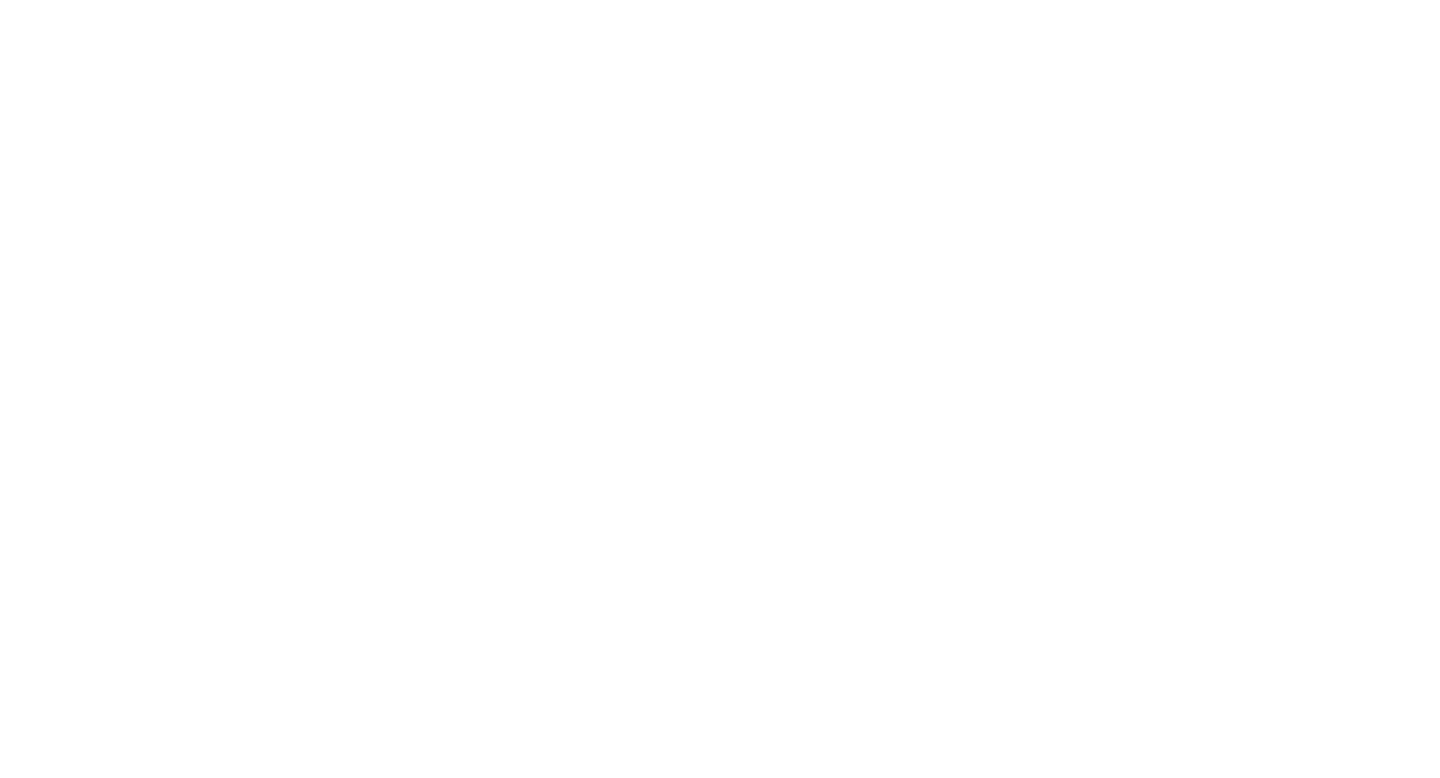 scroll, scrollTop: 0, scrollLeft: 0, axis: both 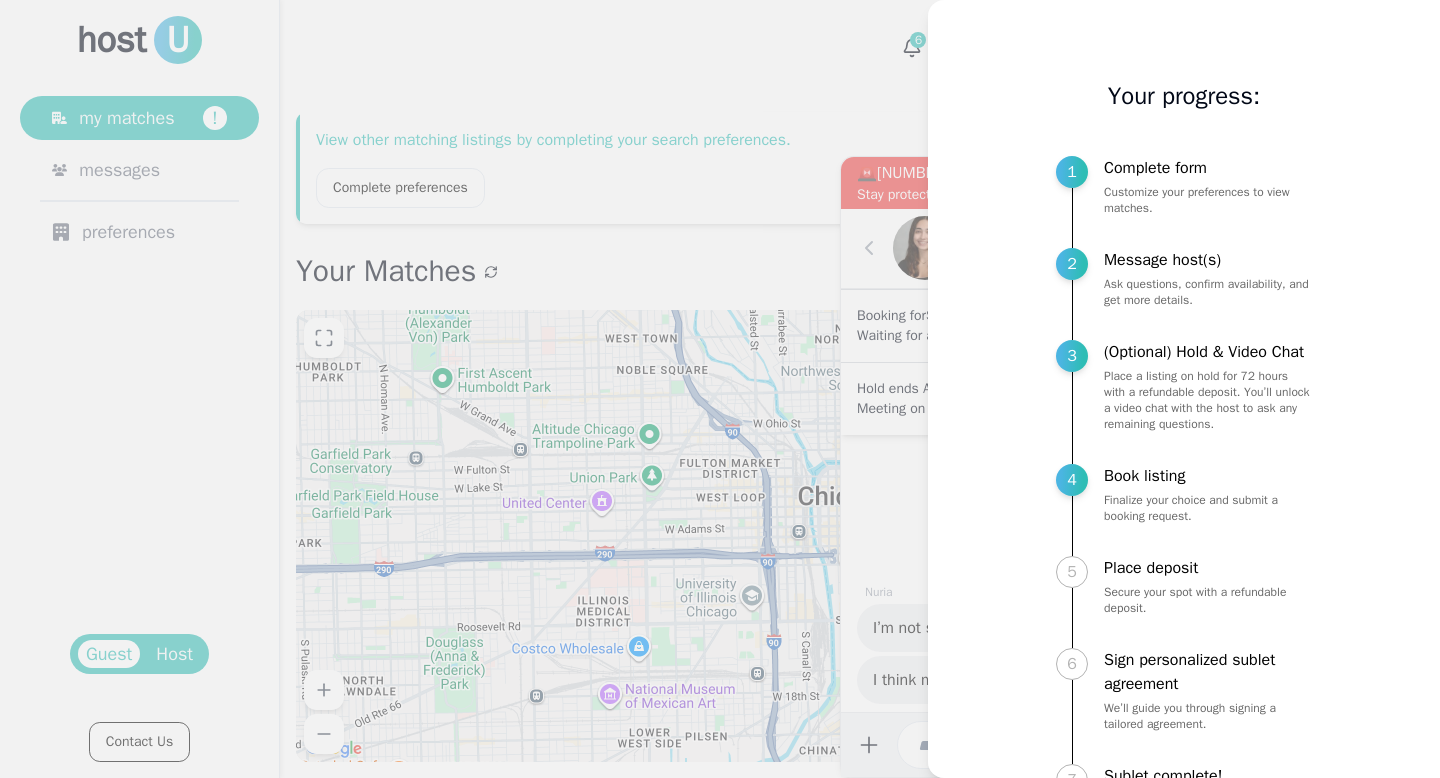 click at bounding box center [720, 389] 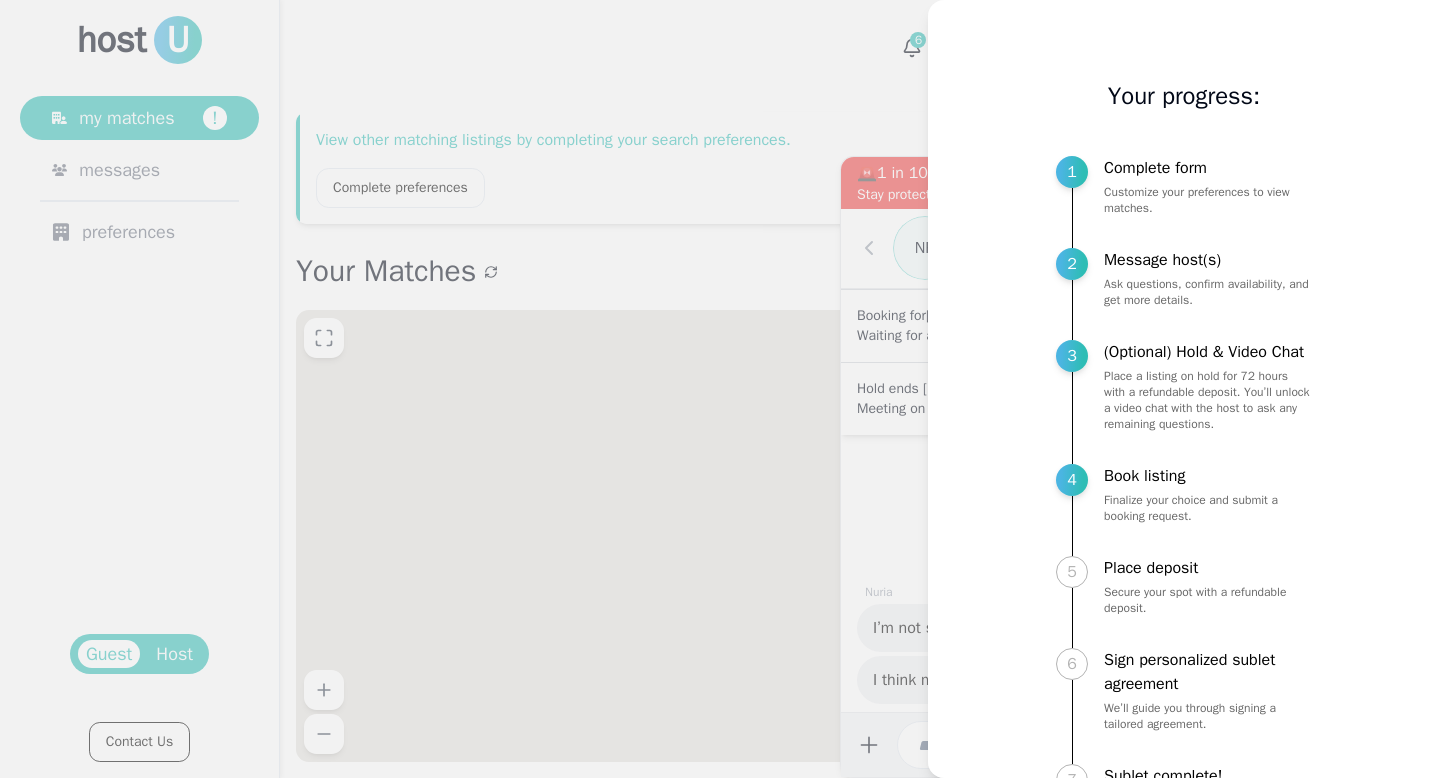 scroll, scrollTop: 0, scrollLeft: 0, axis: both 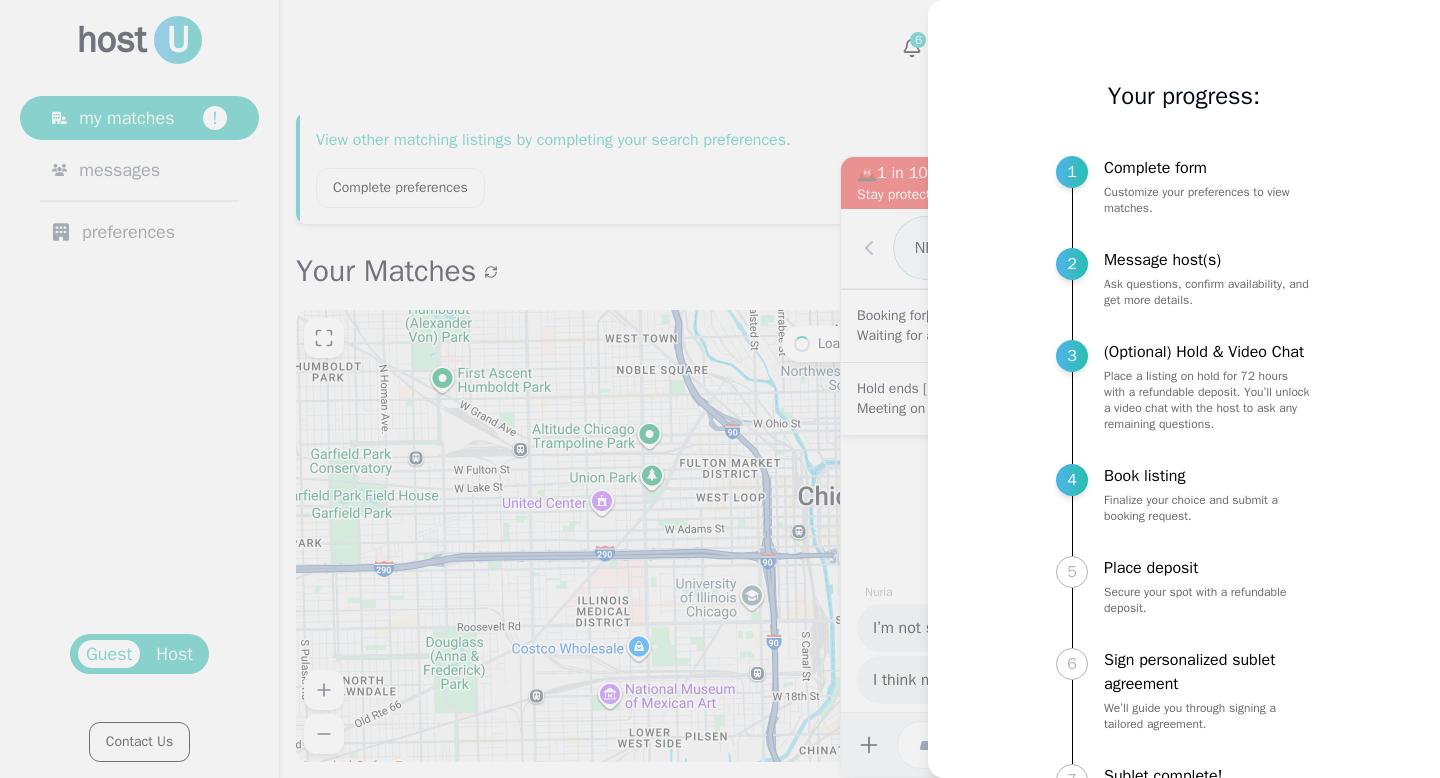 click at bounding box center (720, 389) 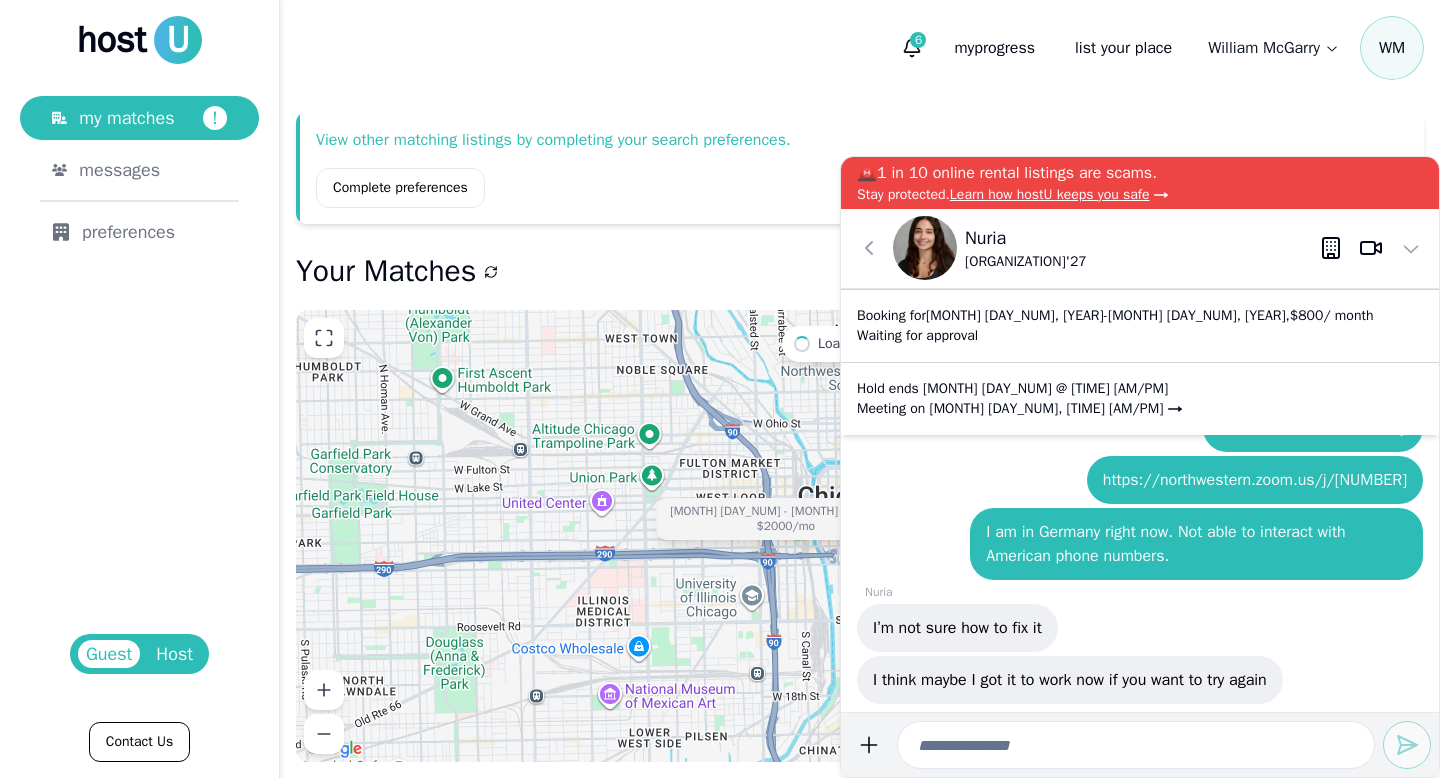 scroll, scrollTop: 0, scrollLeft: 0, axis: both 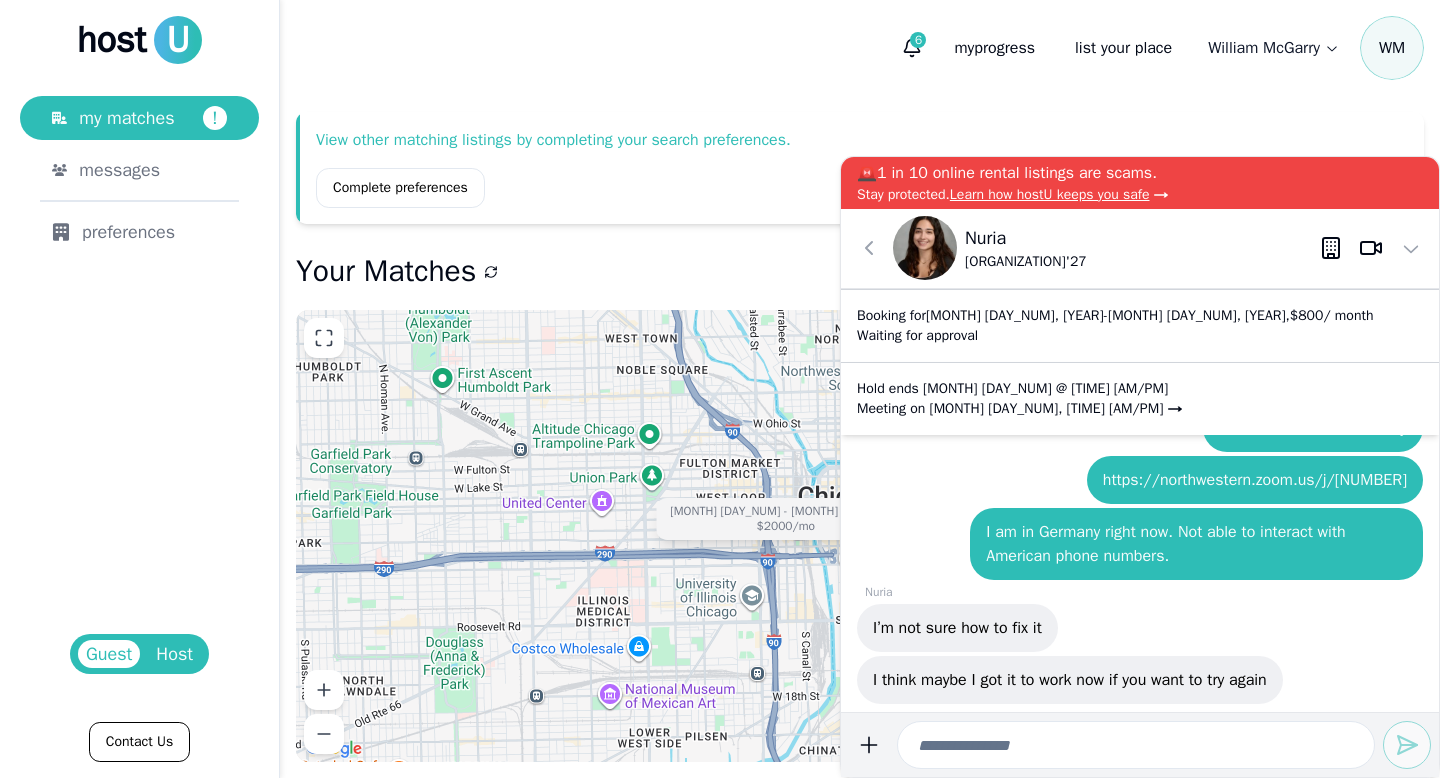 click on "[MONTH] [DAY_NUM], [TIME] [AM/PM]" at bounding box center (1046, 408) 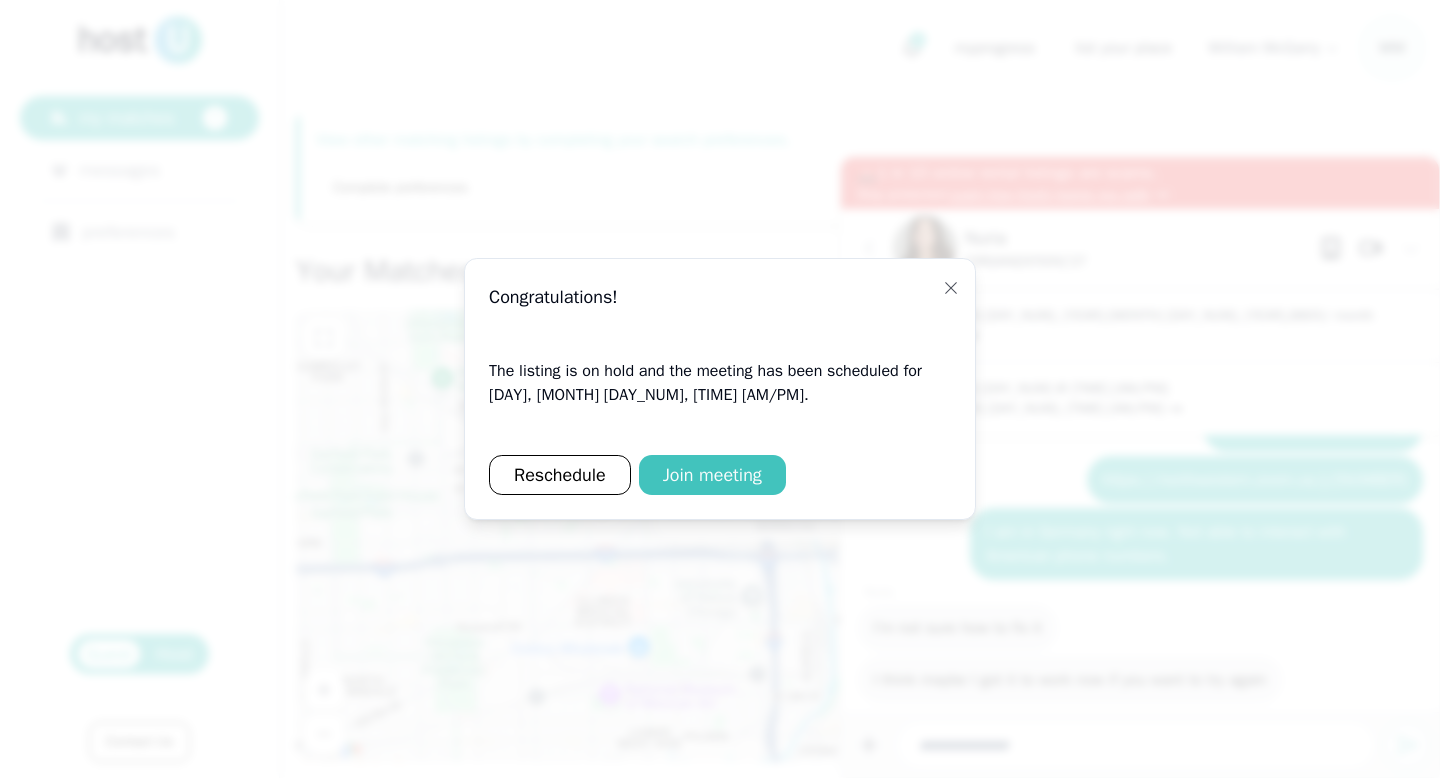 click on "Join meeting" at bounding box center (712, 475) 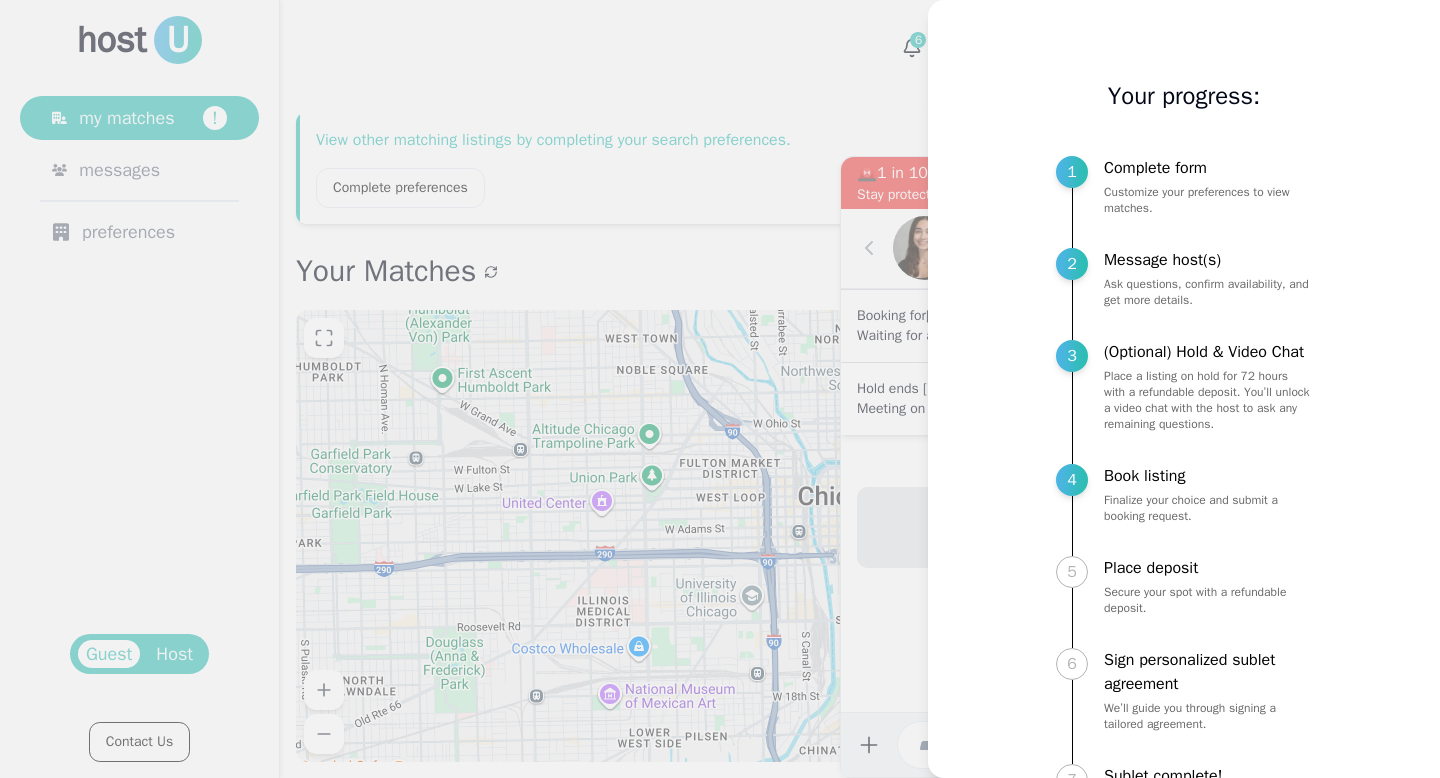 scroll, scrollTop: 0, scrollLeft: 0, axis: both 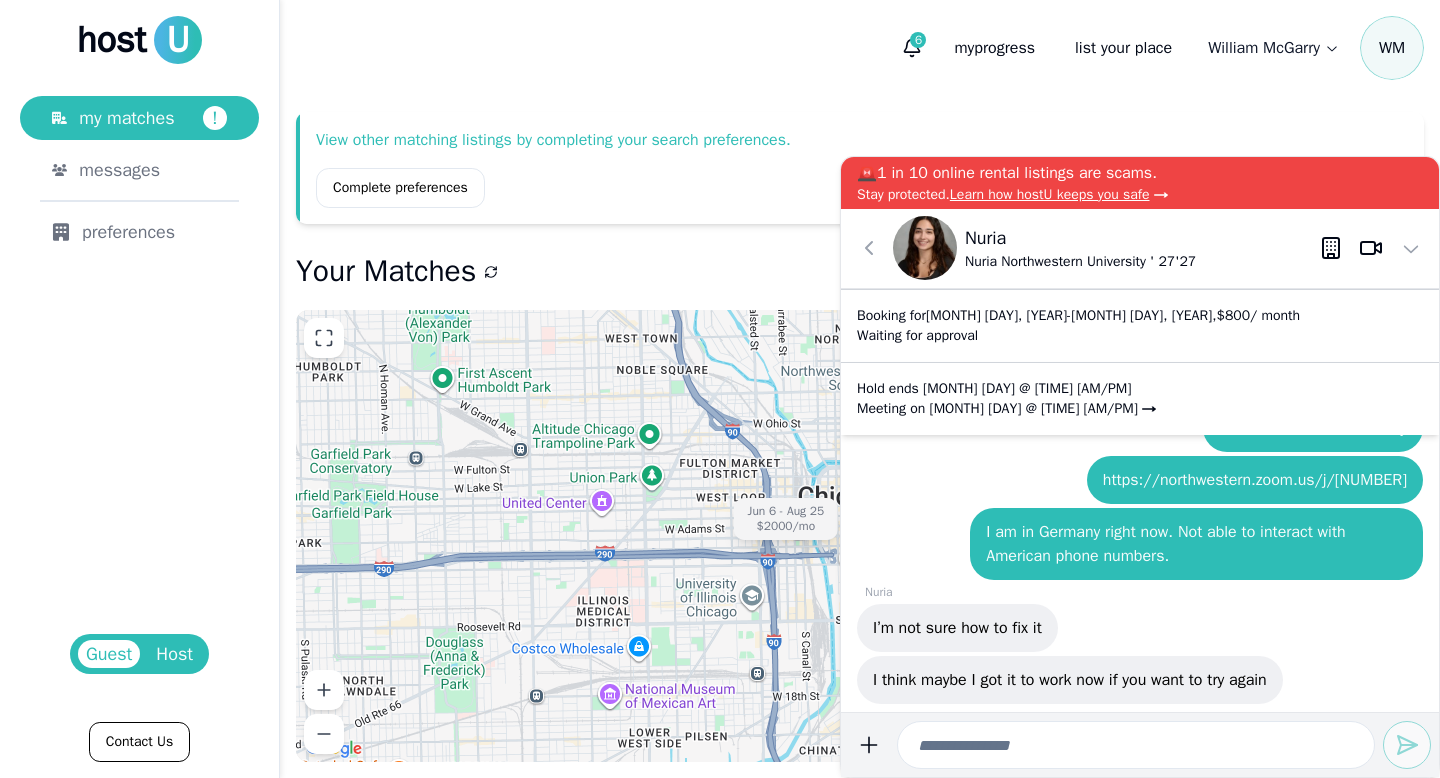 click at bounding box center [1136, 745] 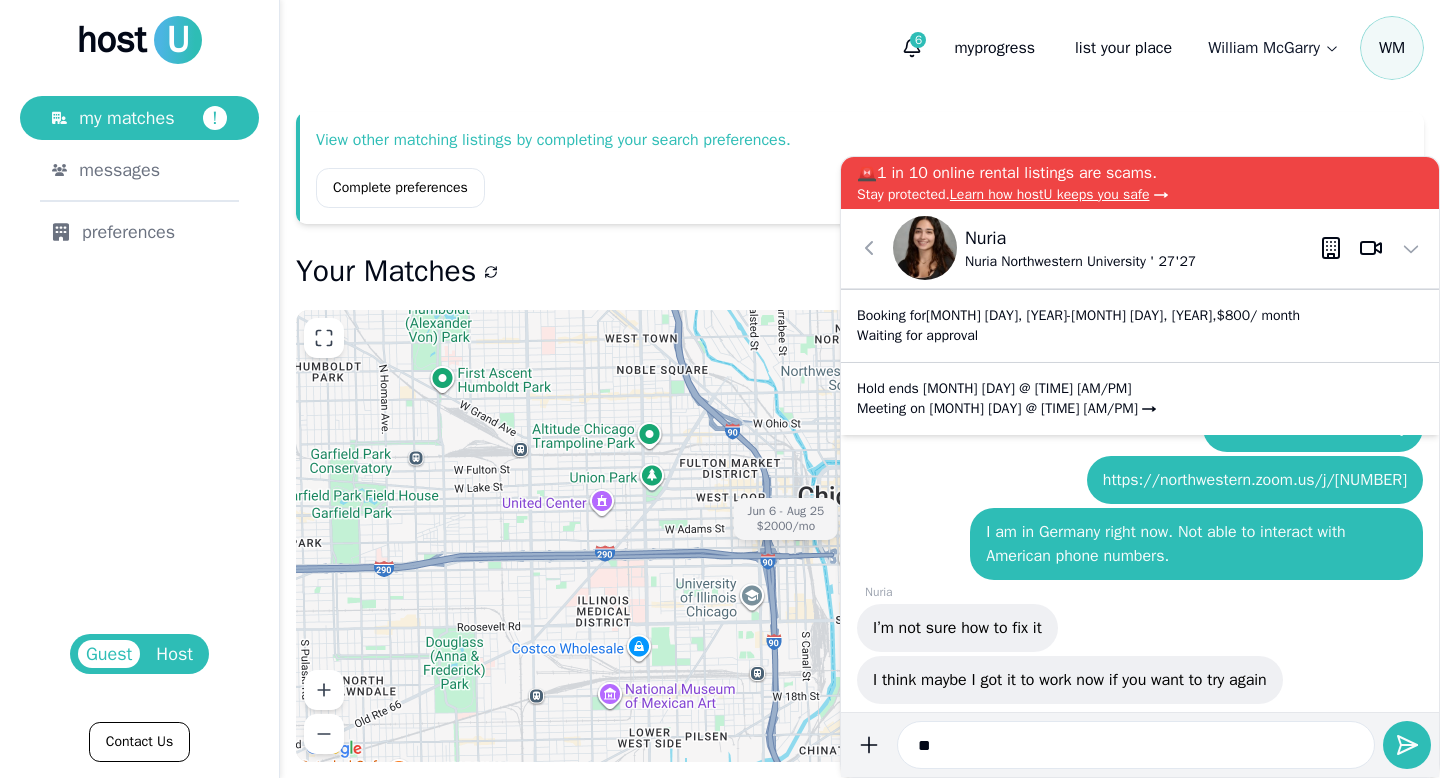 type on "*" 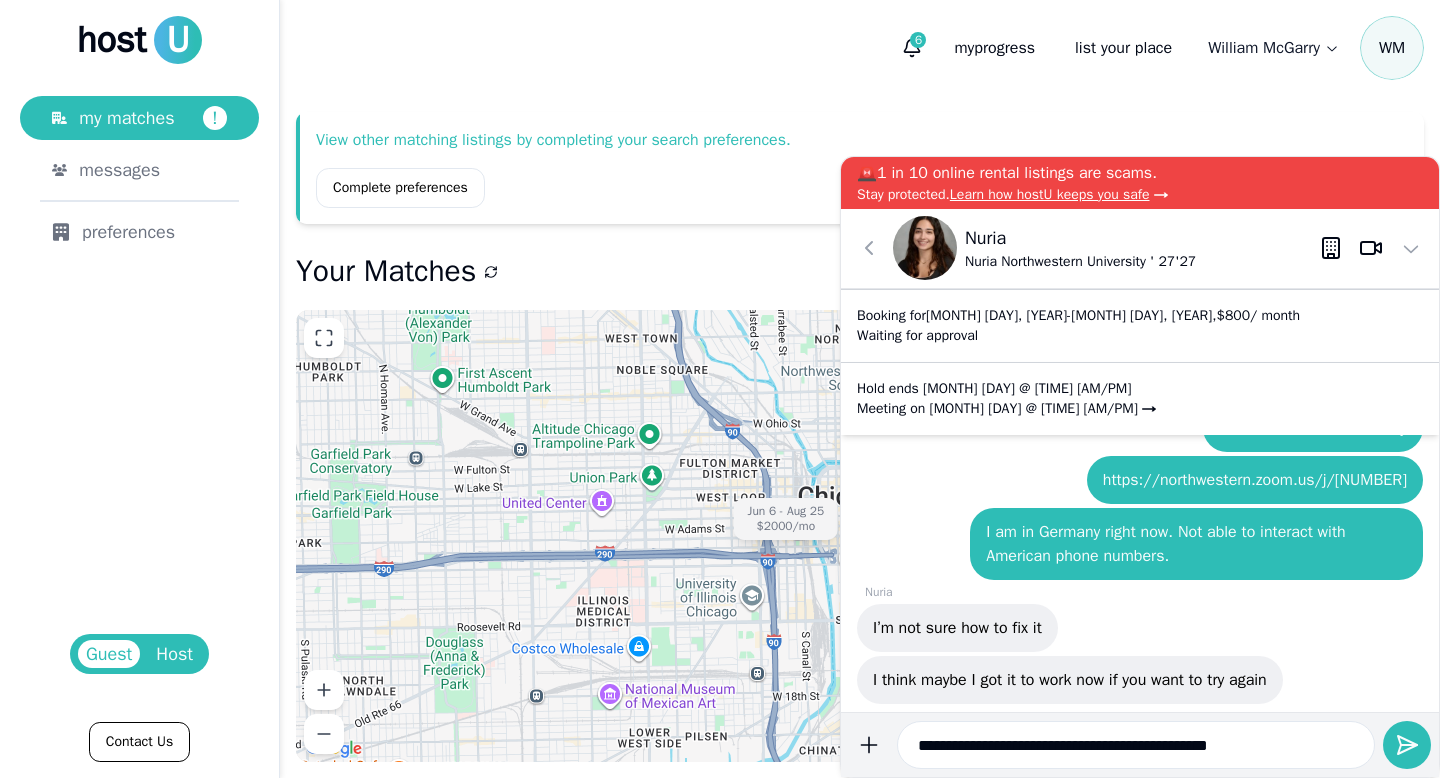 type on "**********" 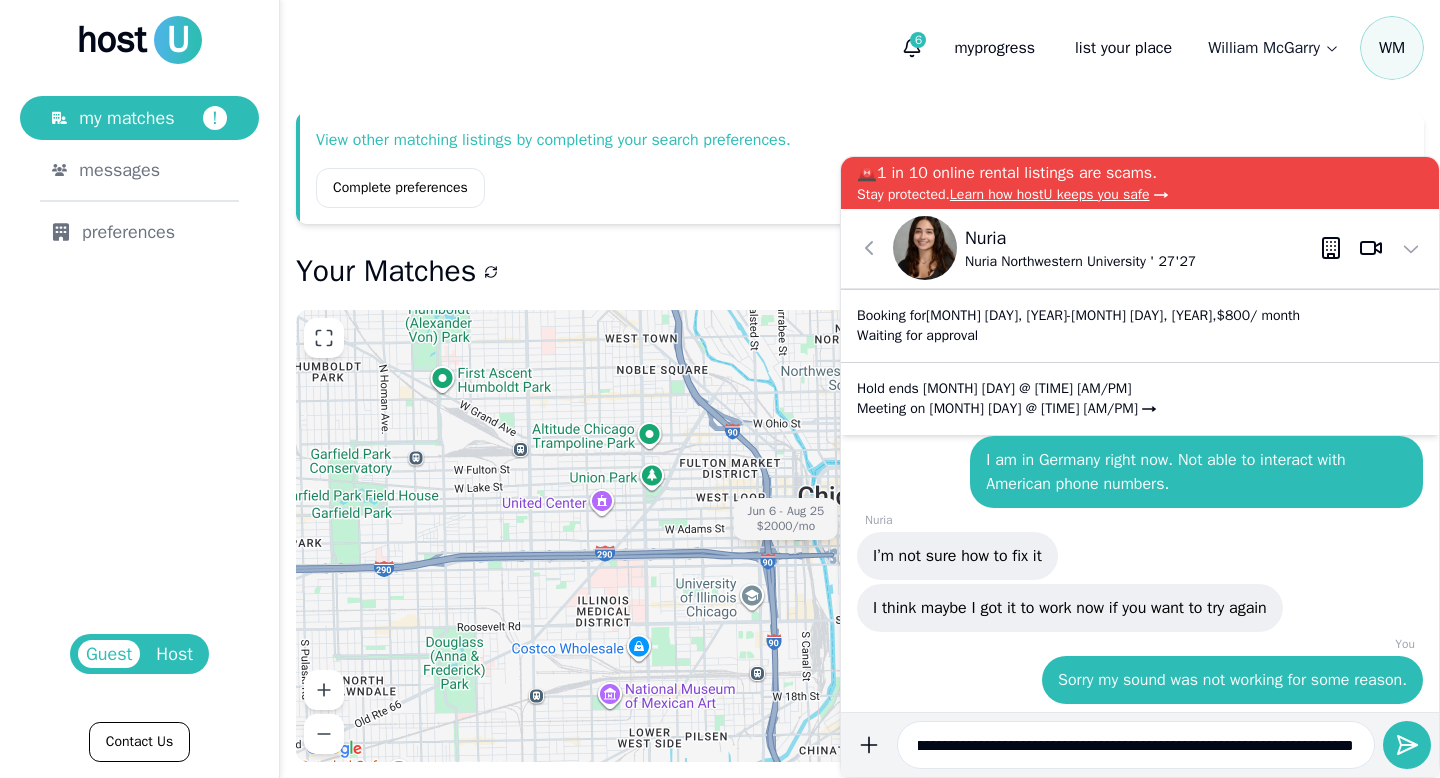 scroll, scrollTop: 0, scrollLeft: 532, axis: horizontal 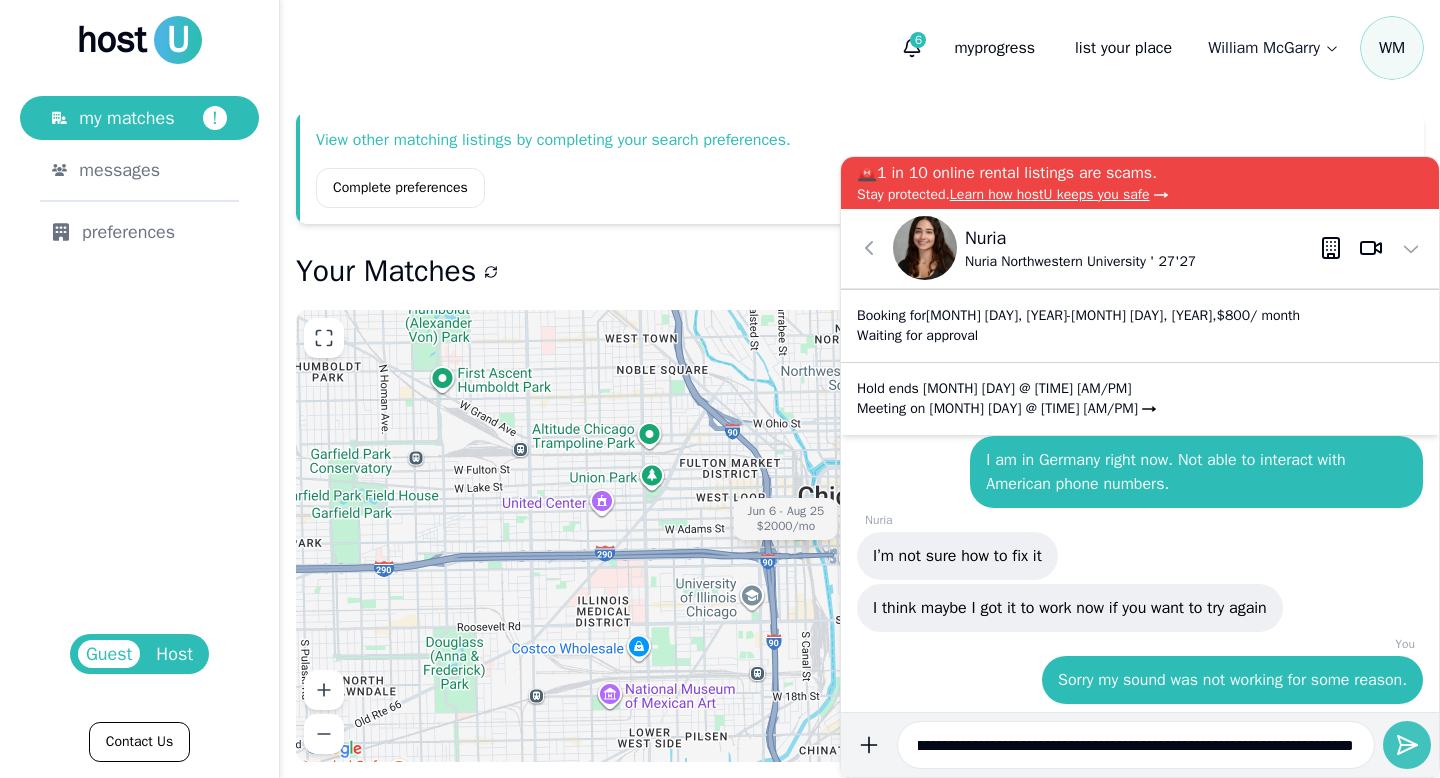 type on "**********" 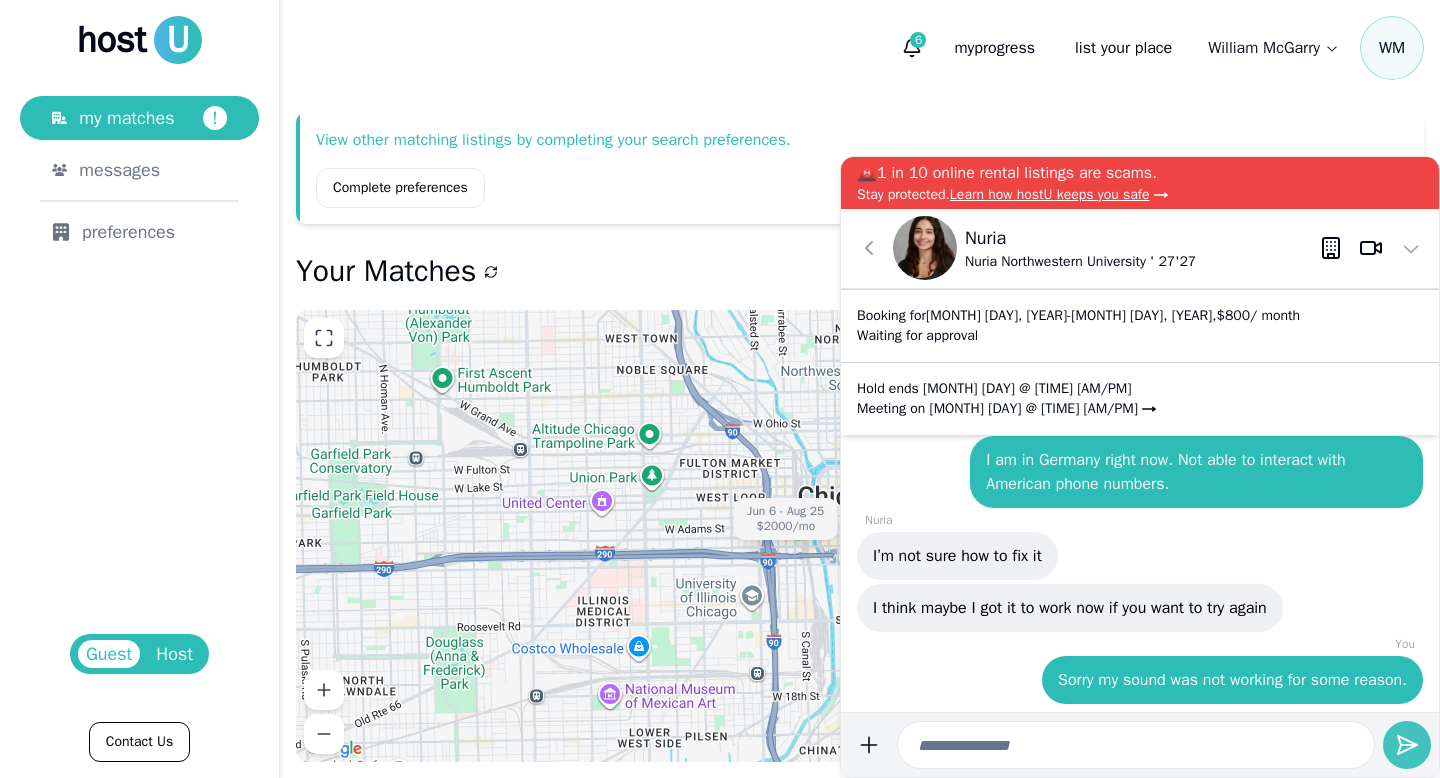 scroll, scrollTop: 0, scrollLeft: 0, axis: both 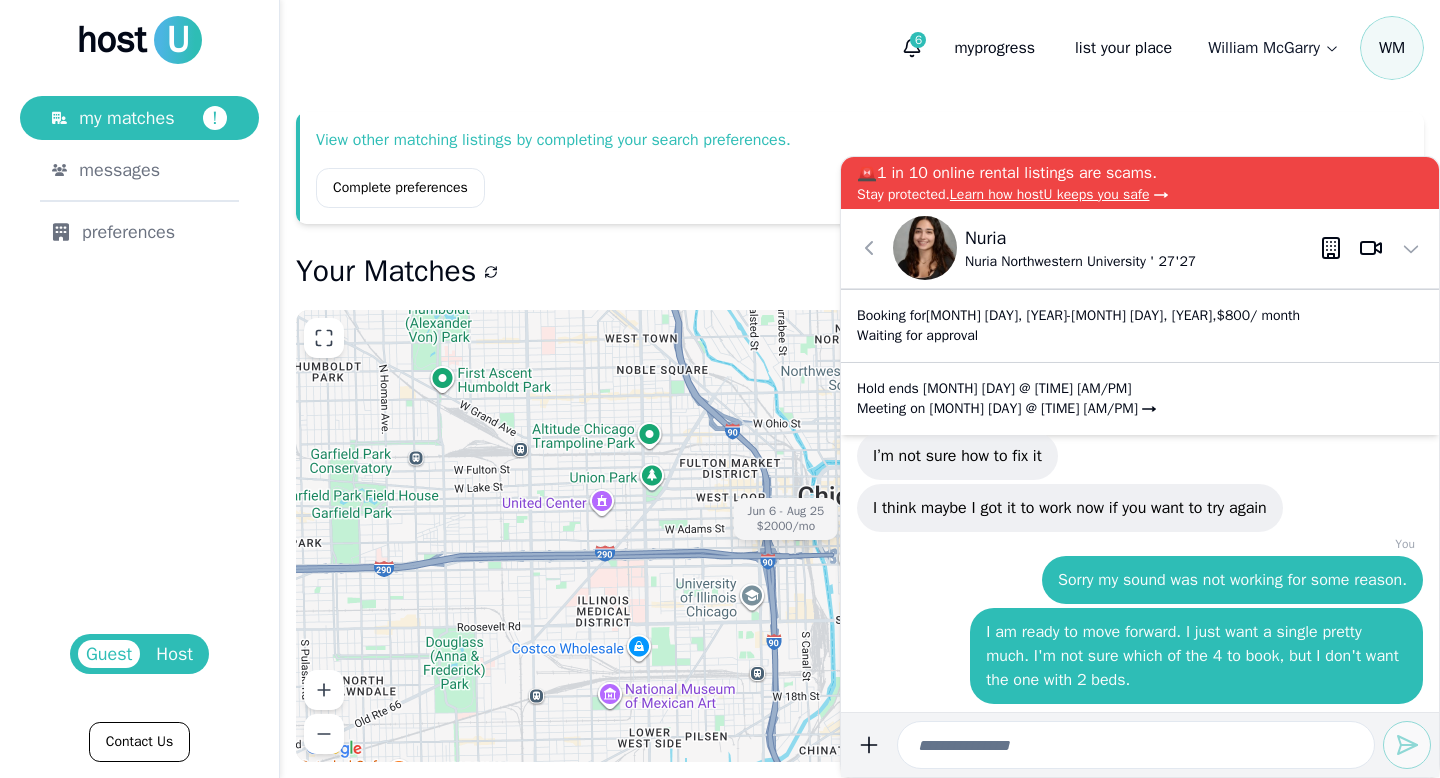 click at bounding box center (1136, 745) 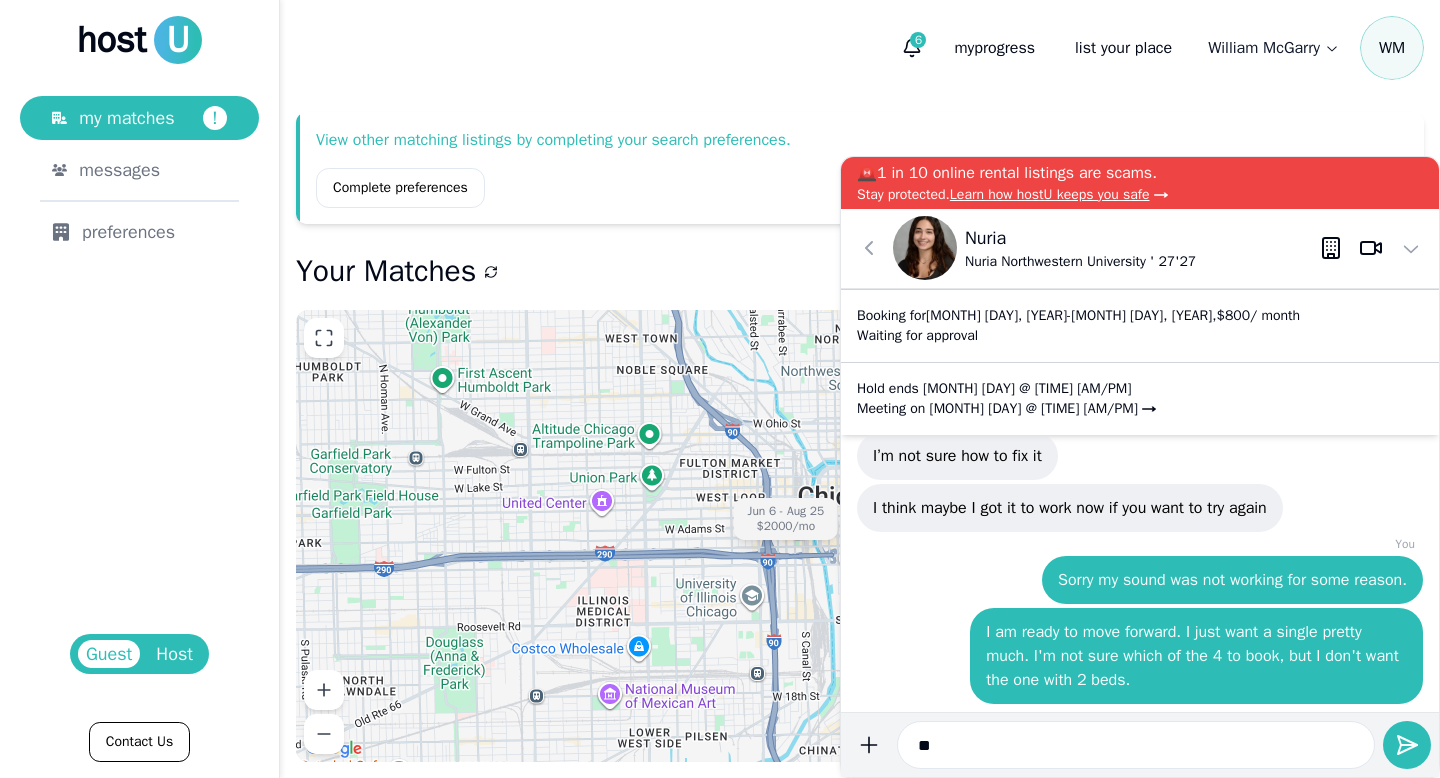 type on "*" 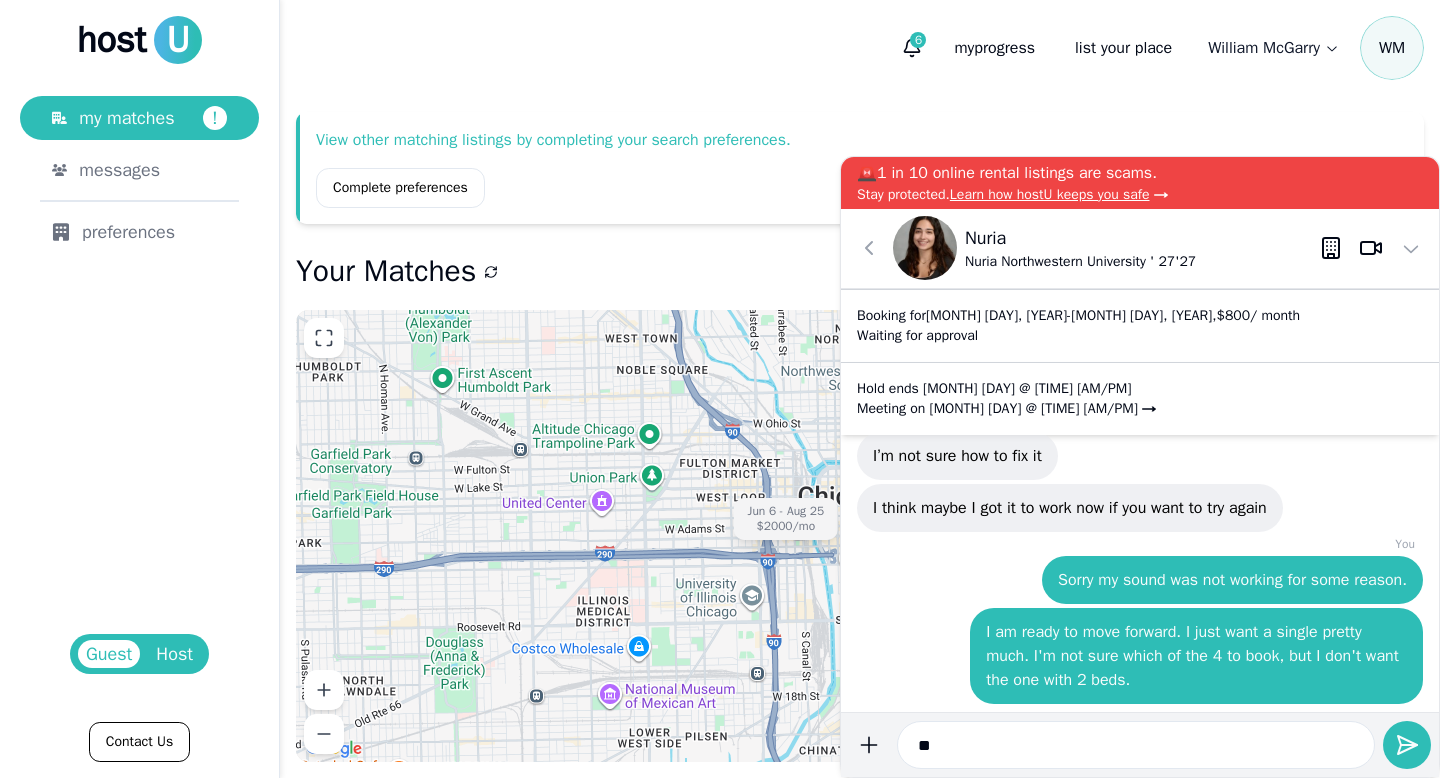 type on "*" 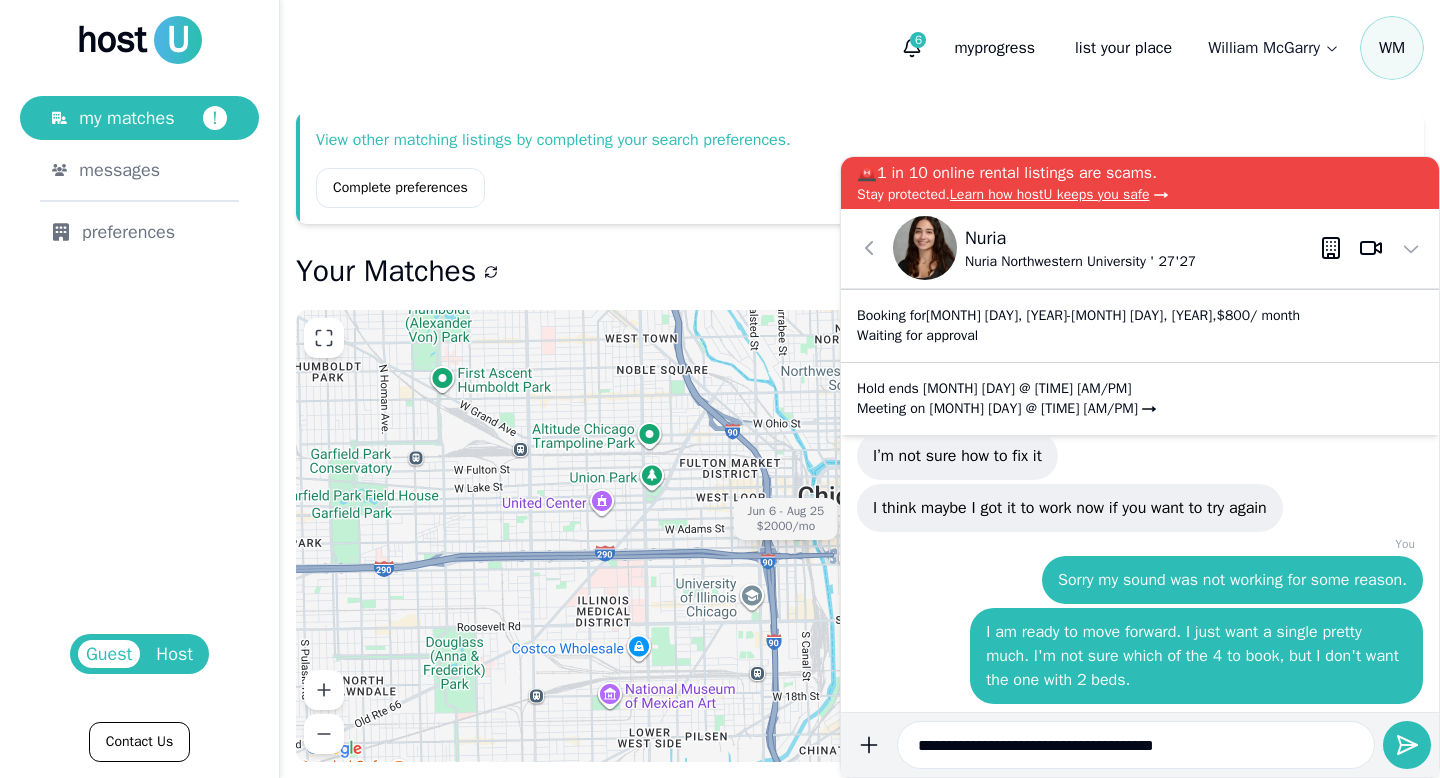 click on "**********" at bounding box center (1136, 745) 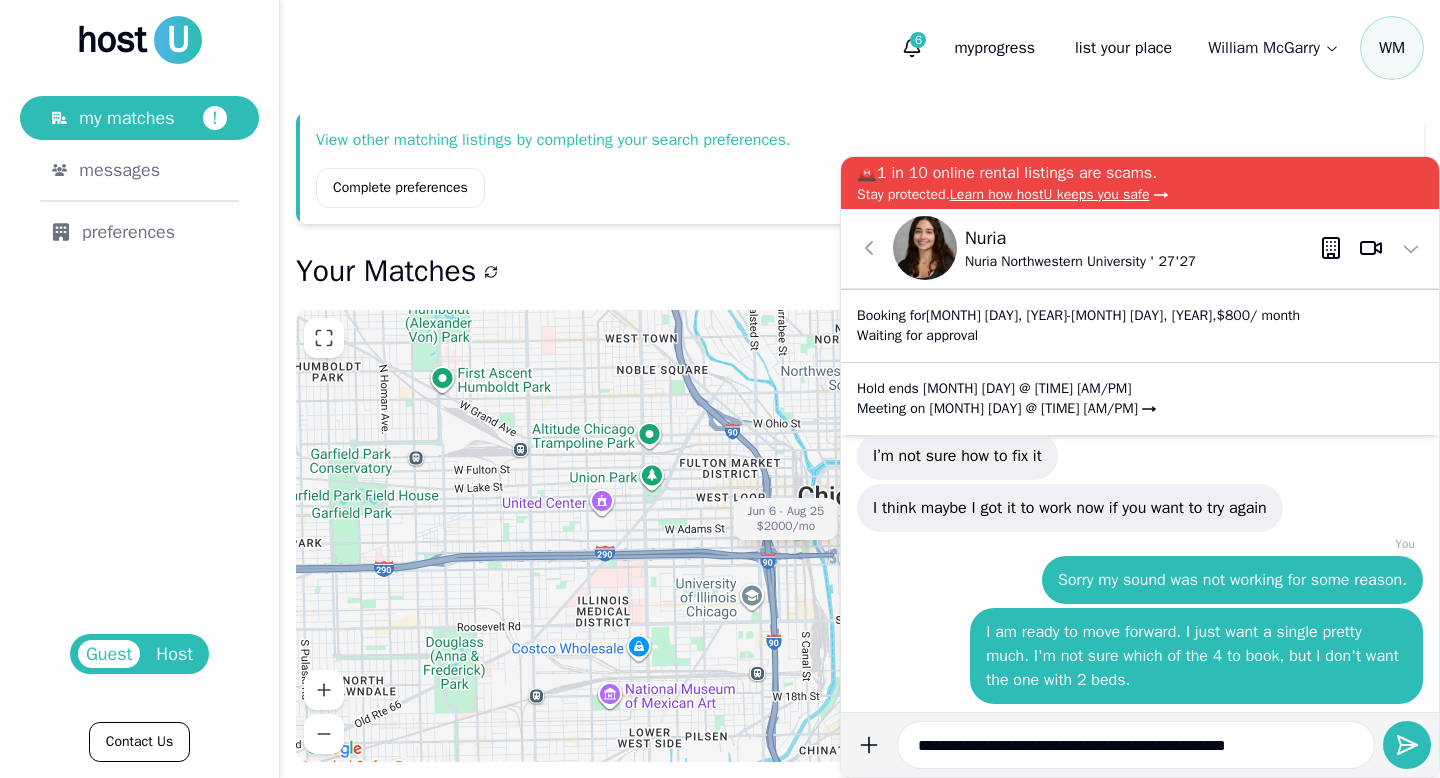 click on "**********" at bounding box center (1136, 745) 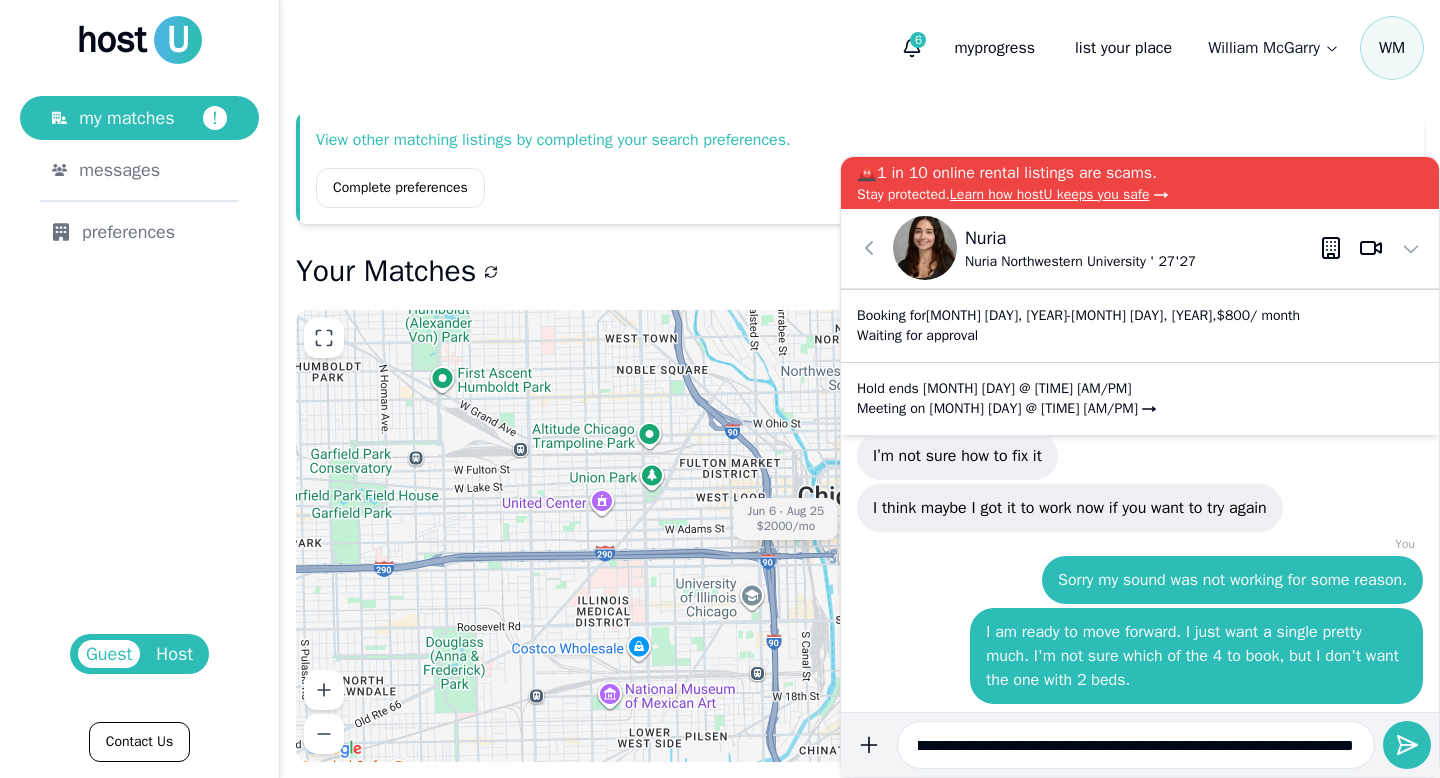 scroll, scrollTop: 0, scrollLeft: 304, axis: horizontal 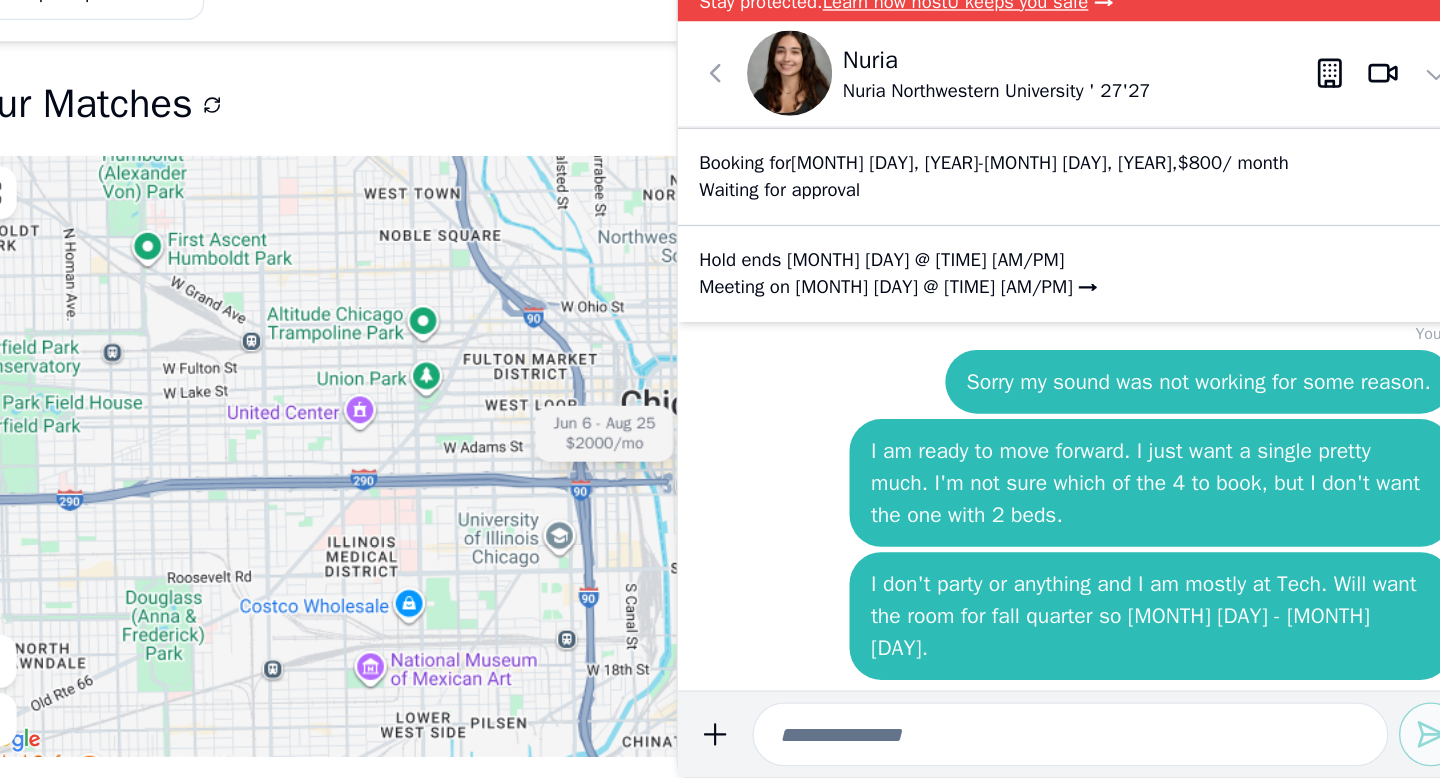 click on "I am ready to move forward. I just want a single pretty much. I'm not sure which of the 4 to book, but I don't want the one with 2 beds." at bounding box center (1196, 556) 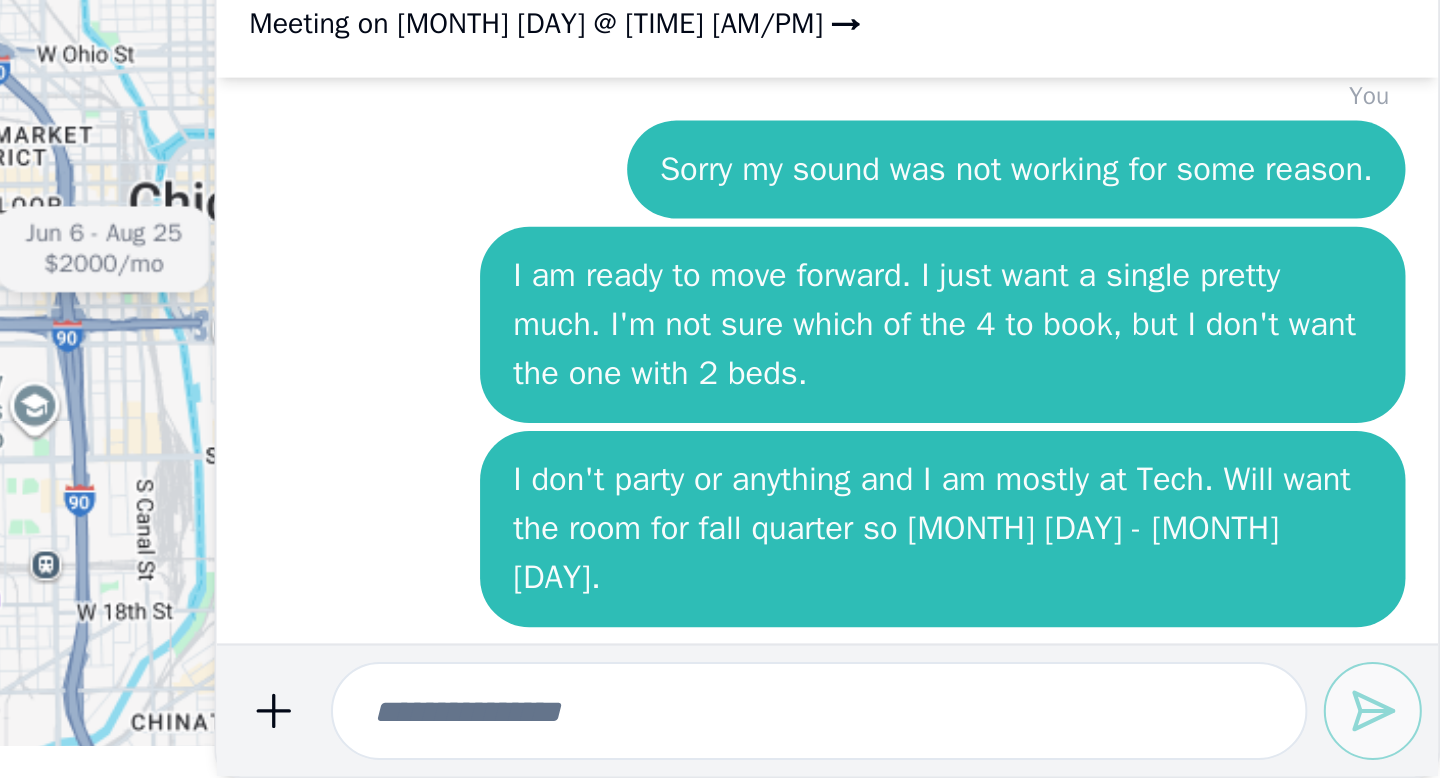 scroll, scrollTop: 0, scrollLeft: 0, axis: both 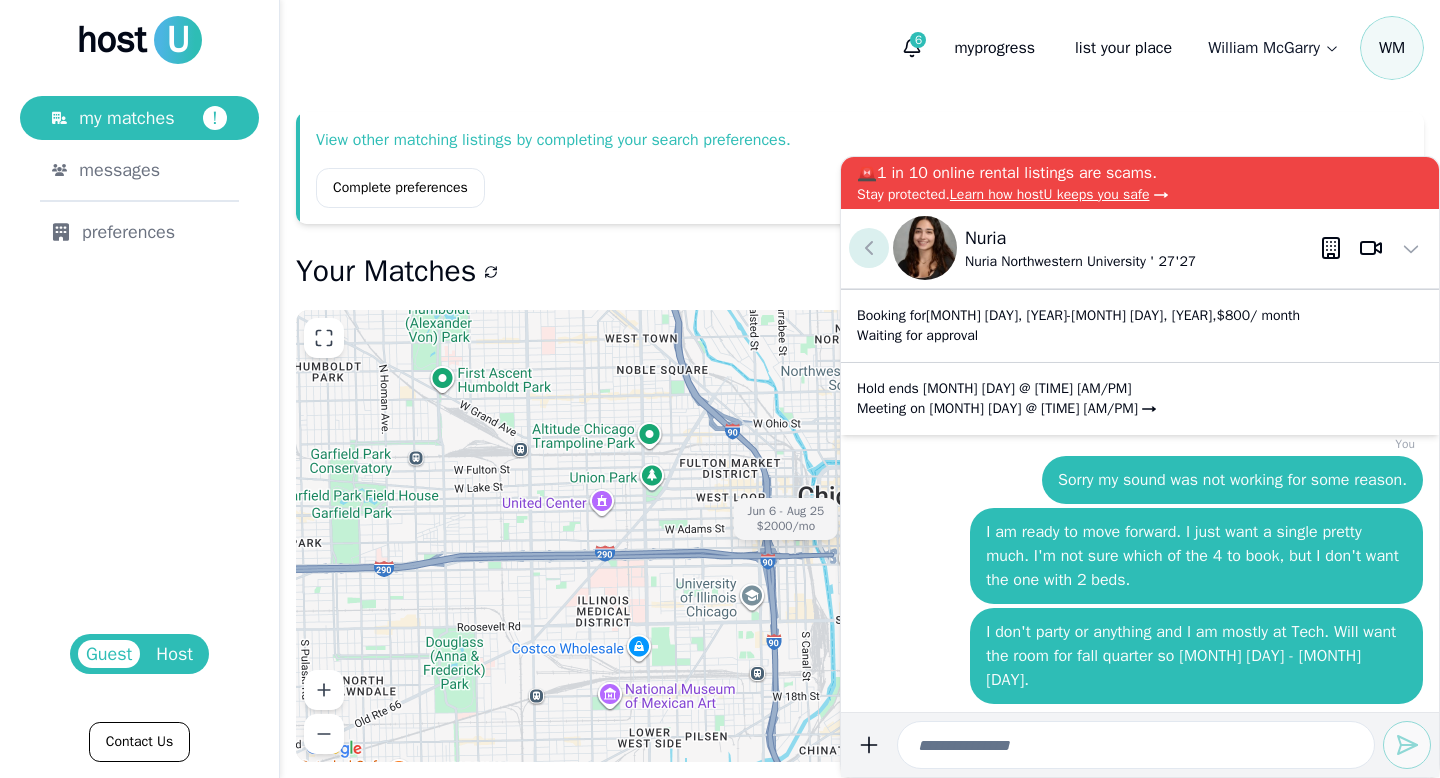 click 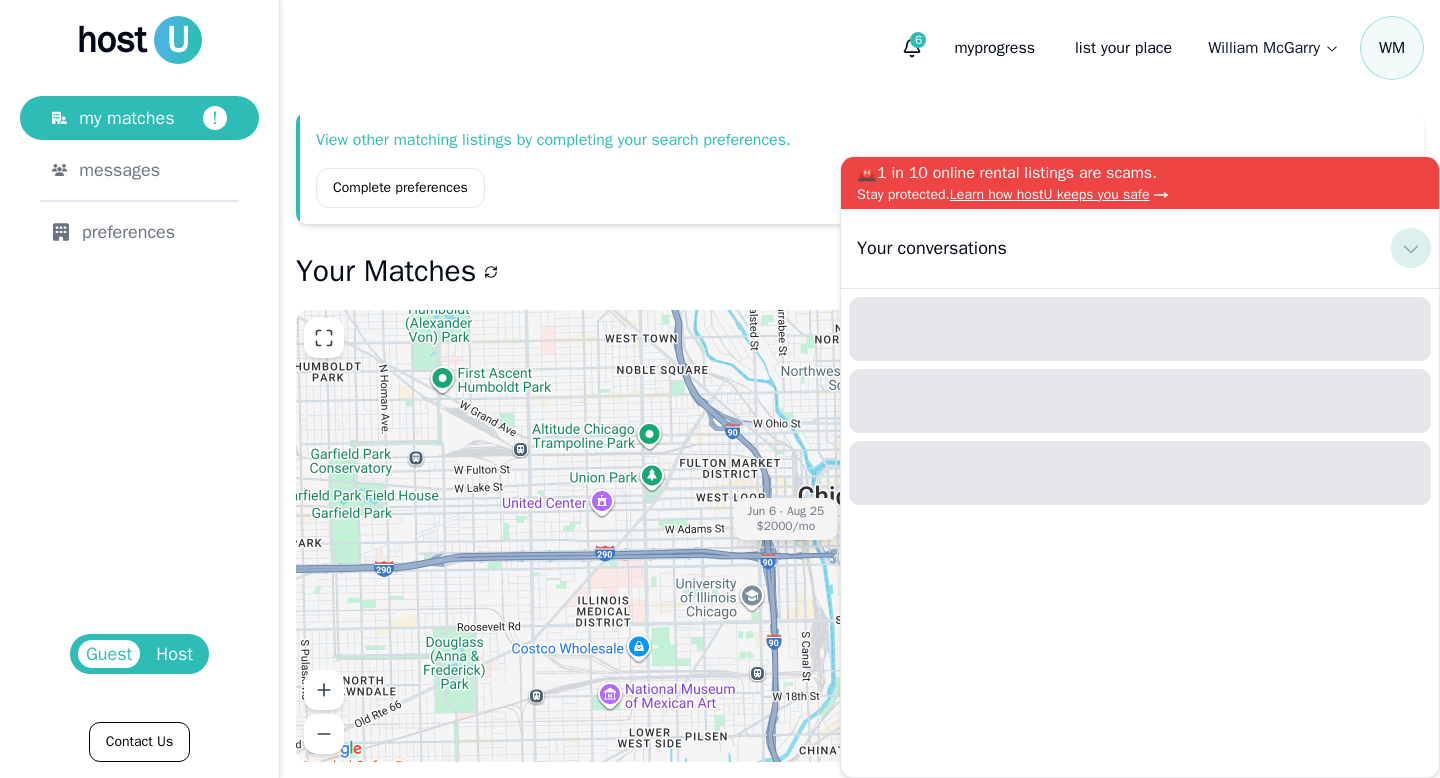 click 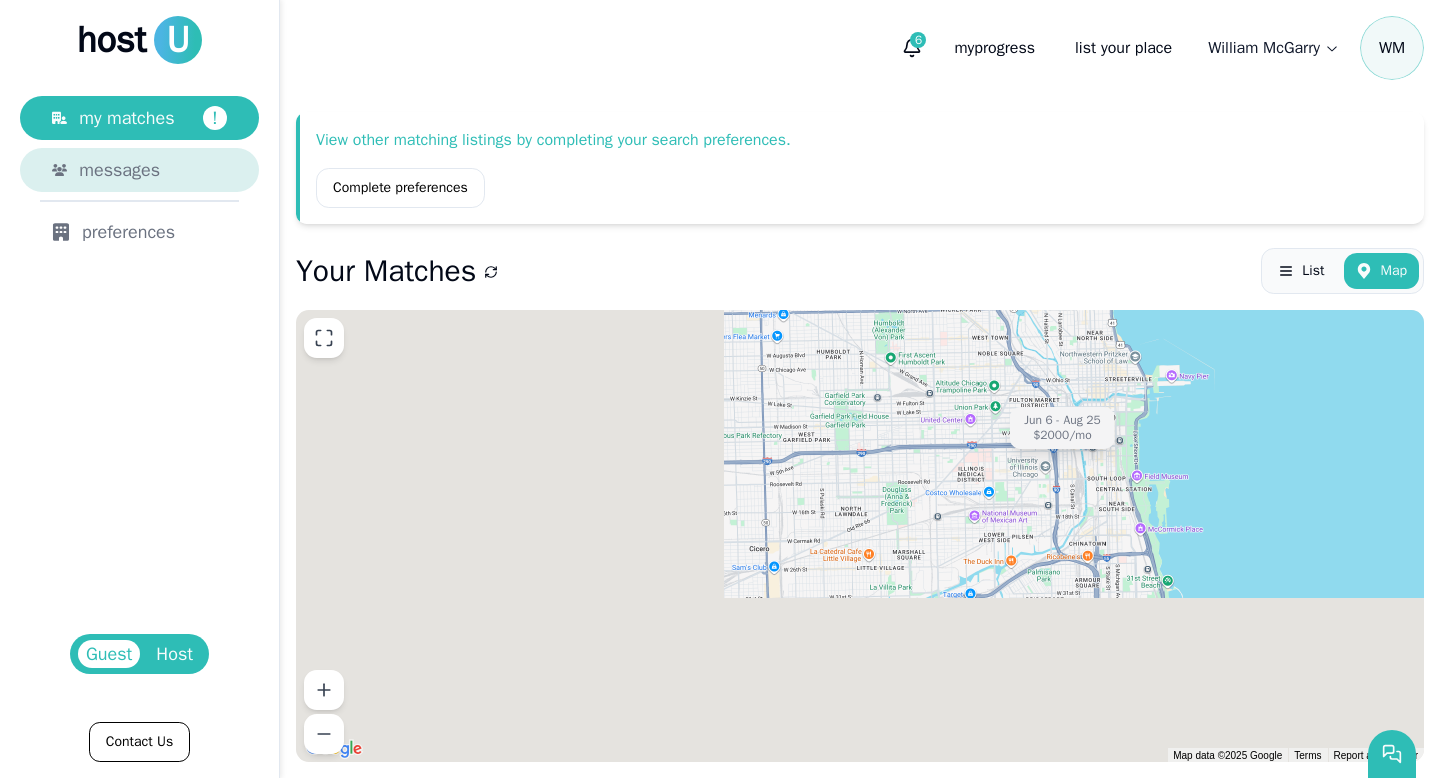 click on "messages" at bounding box center [119, 170] 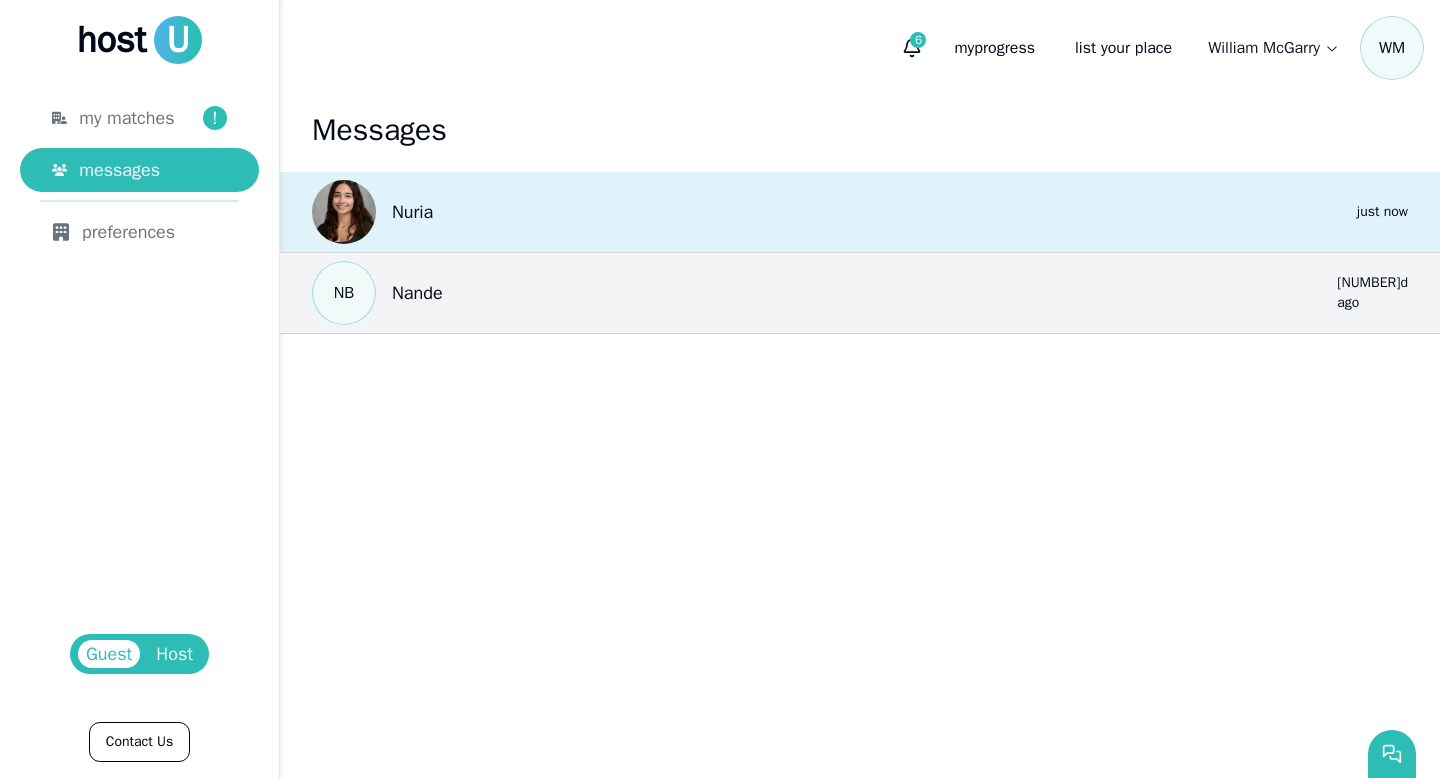 click on "Nuria 0 just now" at bounding box center [860, 212] 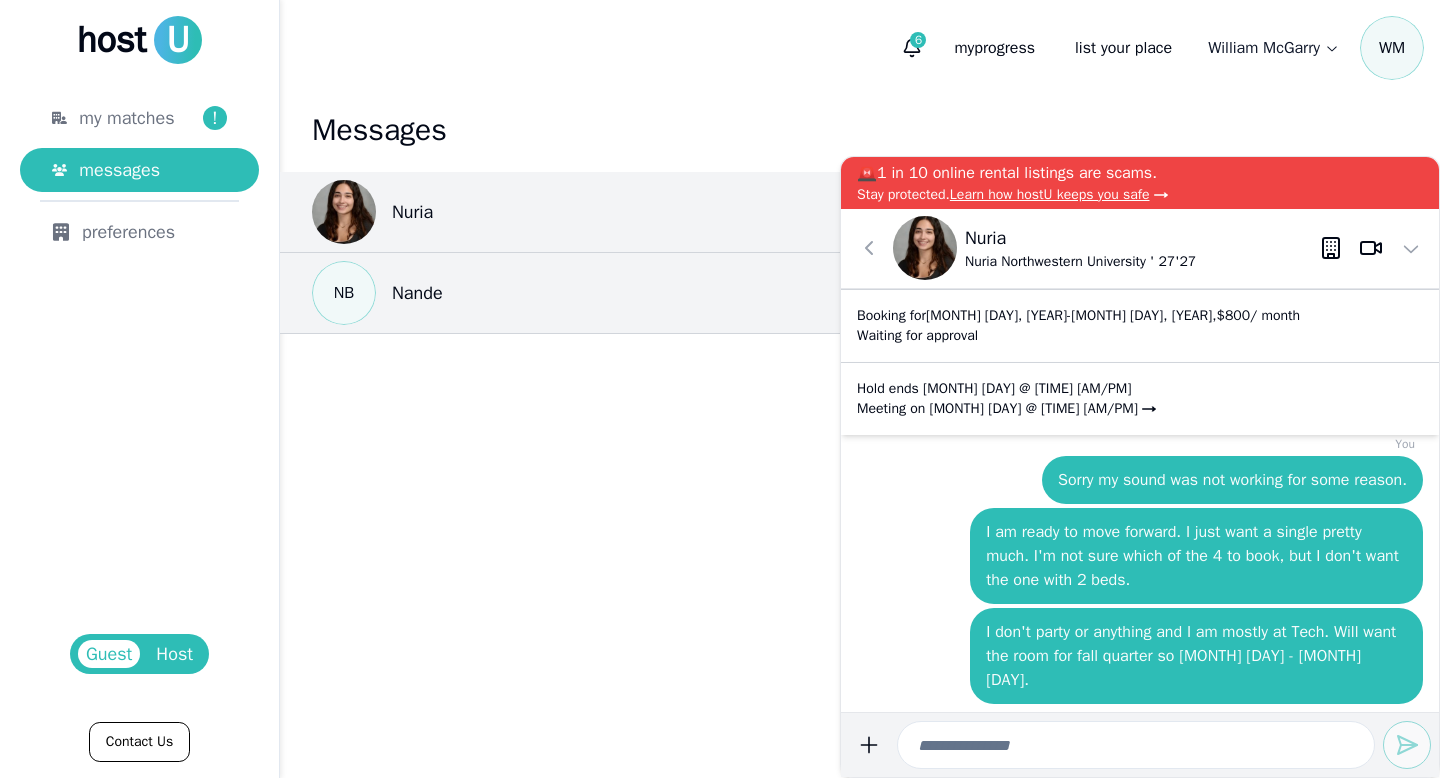 click on "Nuria" at bounding box center [1080, 238] 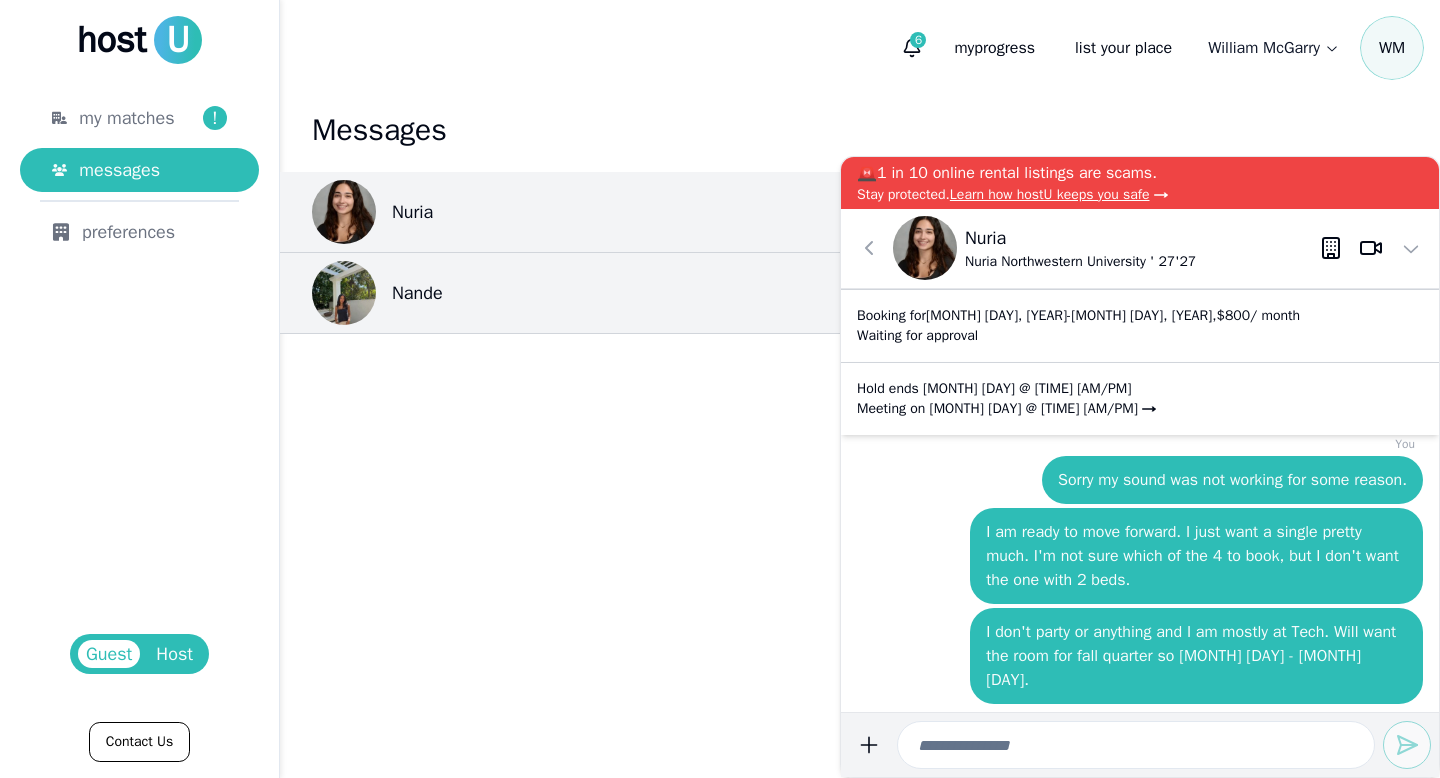 click 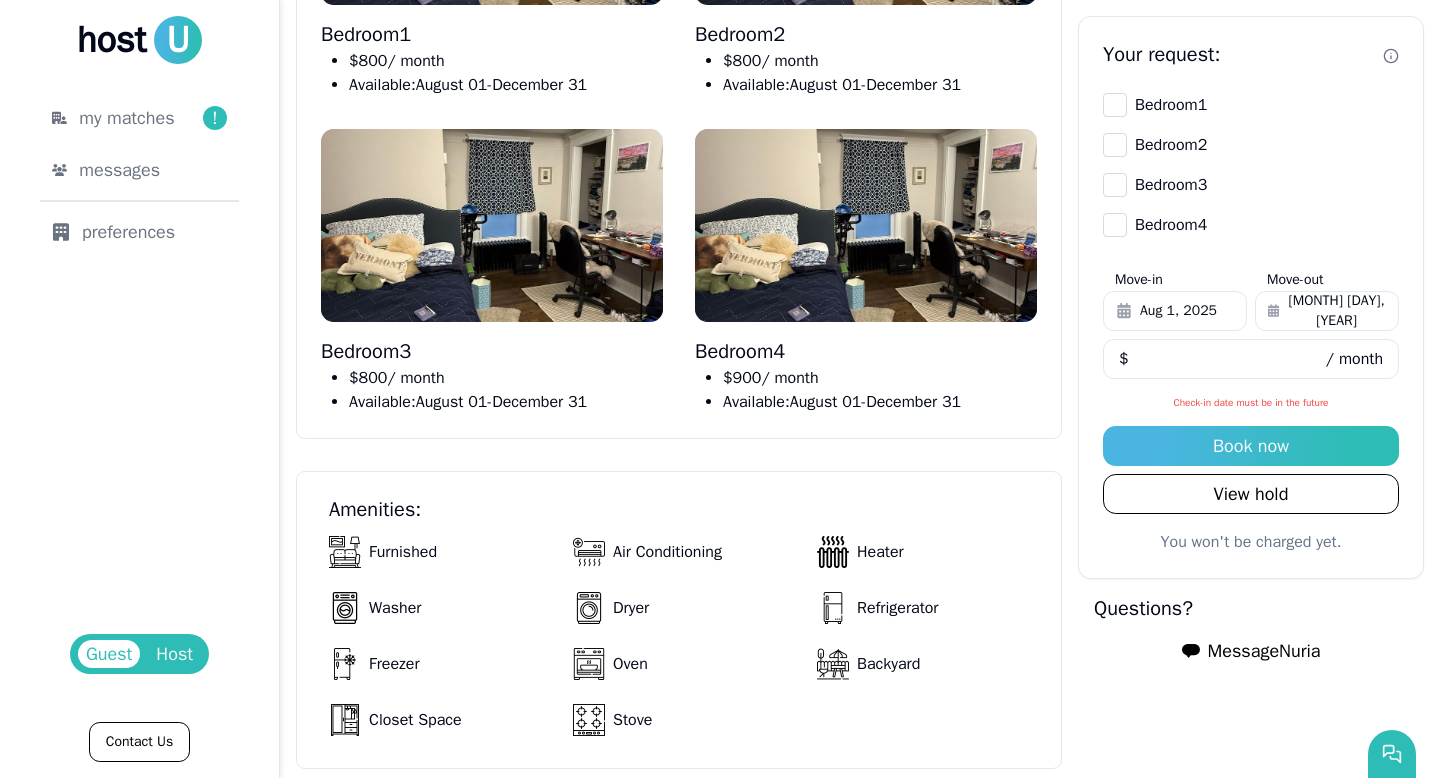scroll, scrollTop: 1368, scrollLeft: 0, axis: vertical 